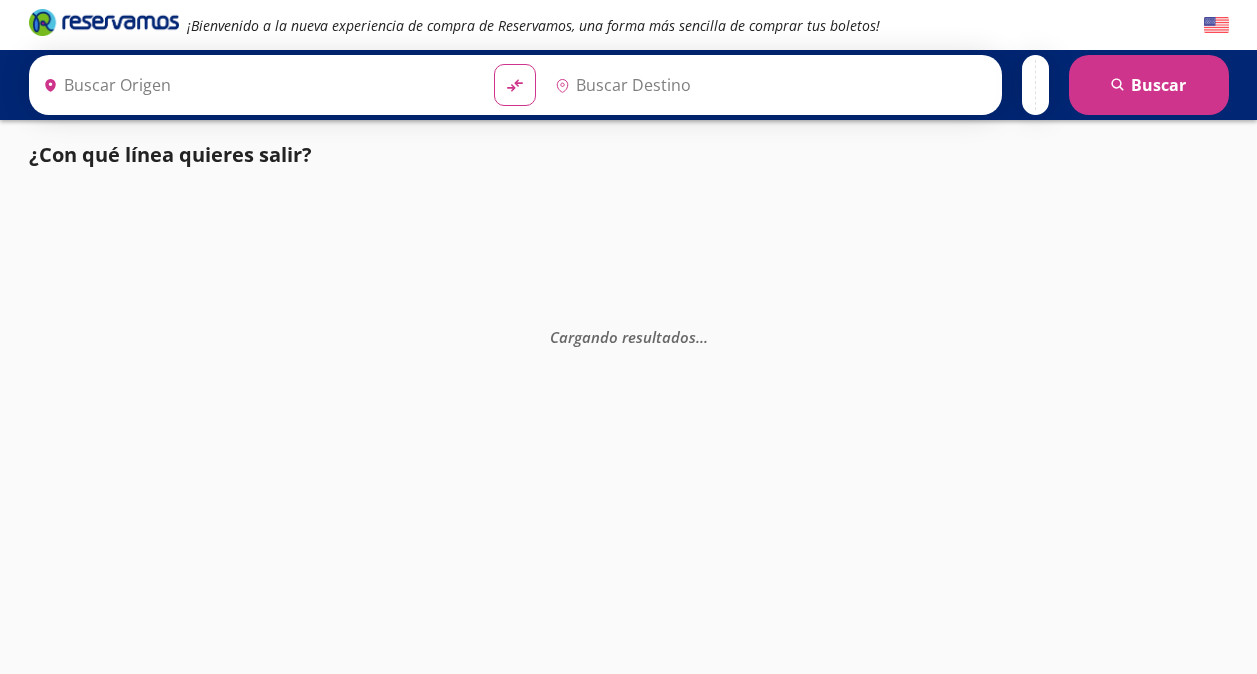 scroll, scrollTop: 0, scrollLeft: 0, axis: both 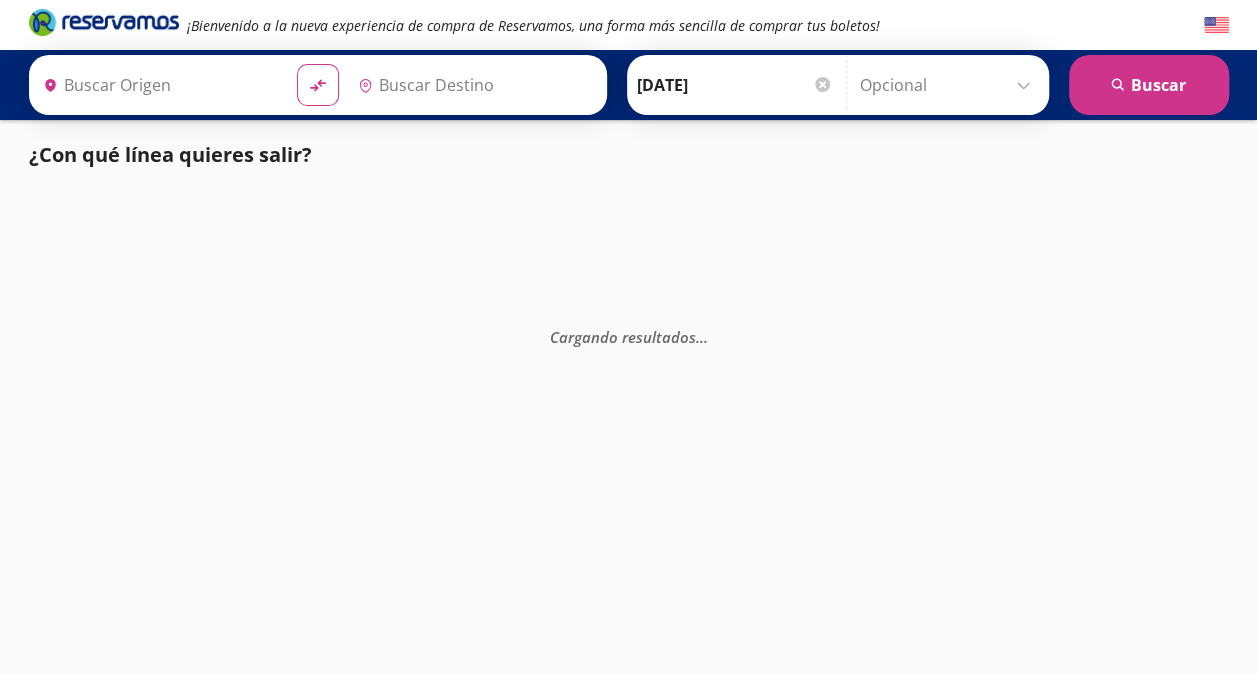 type on "[GEOGRAPHIC_DATA], [GEOGRAPHIC_DATA]" 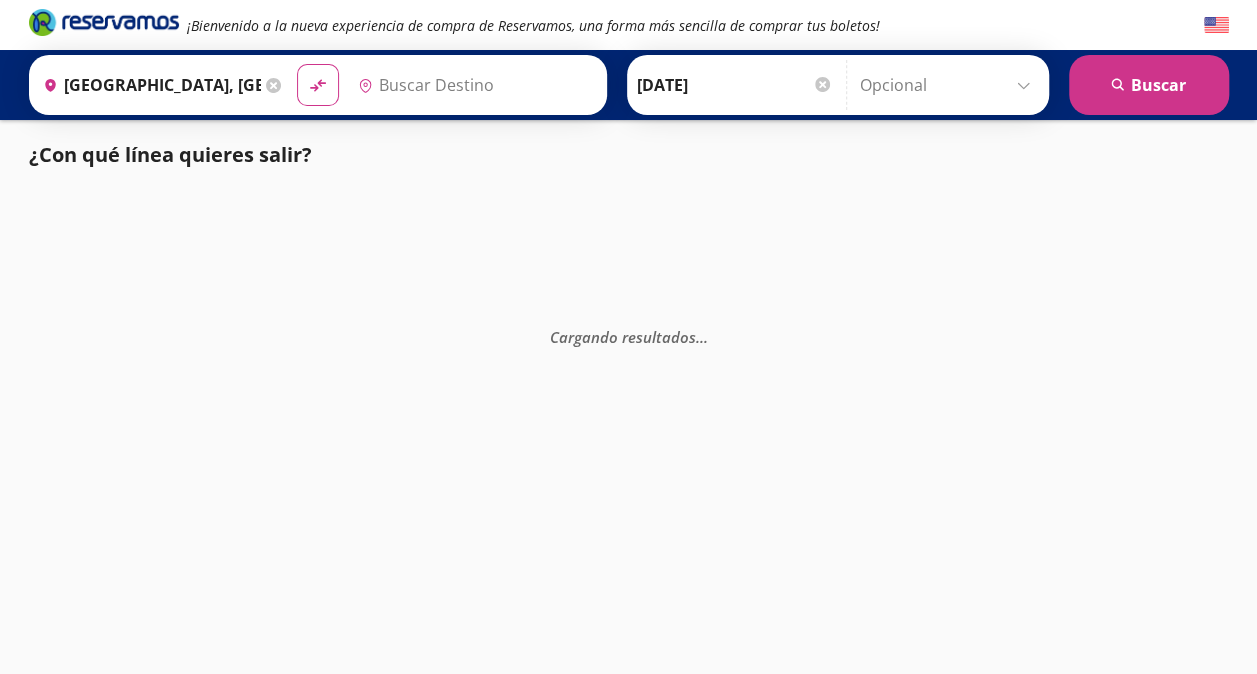 type on "Santiago de Querétaro, [GEOGRAPHIC_DATA]" 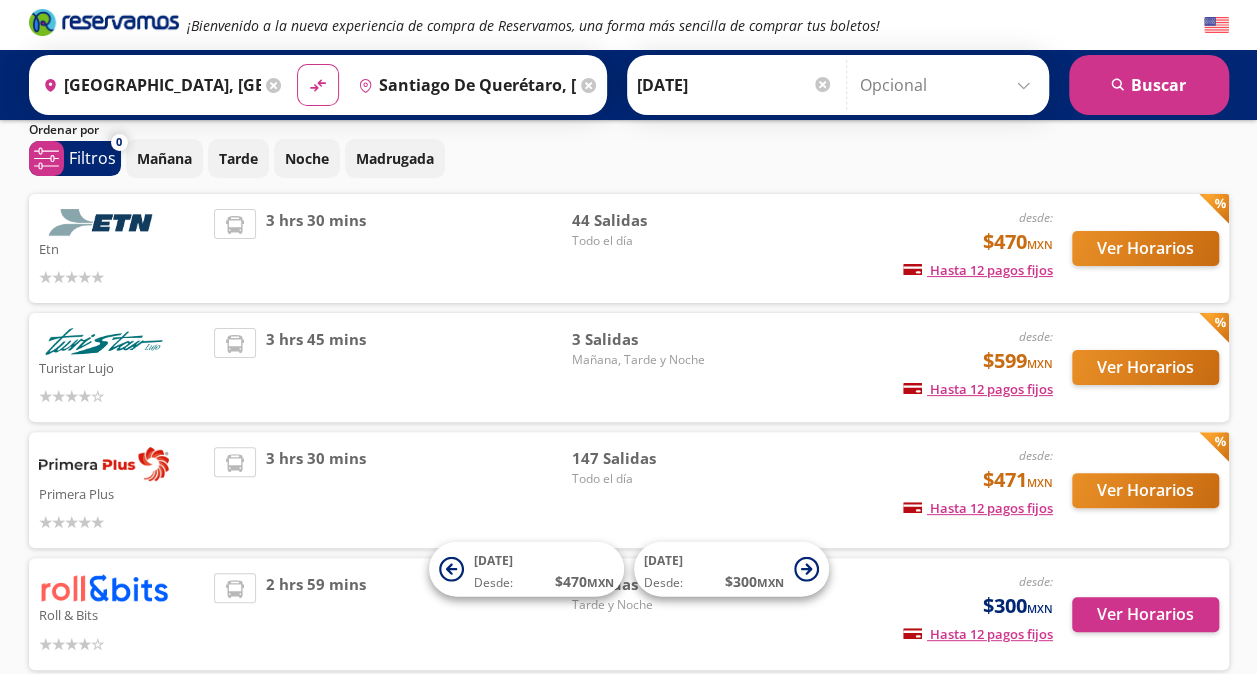 scroll, scrollTop: 100, scrollLeft: 0, axis: vertical 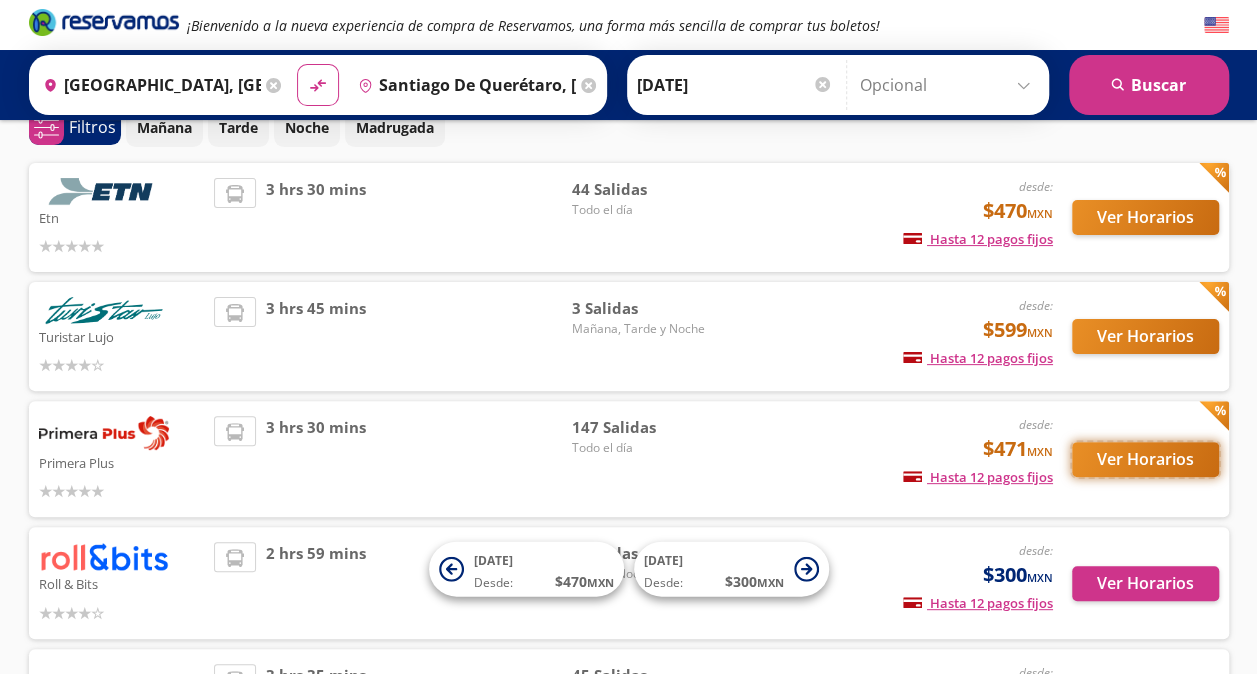 click on "Ver Horarios" at bounding box center [1145, 459] 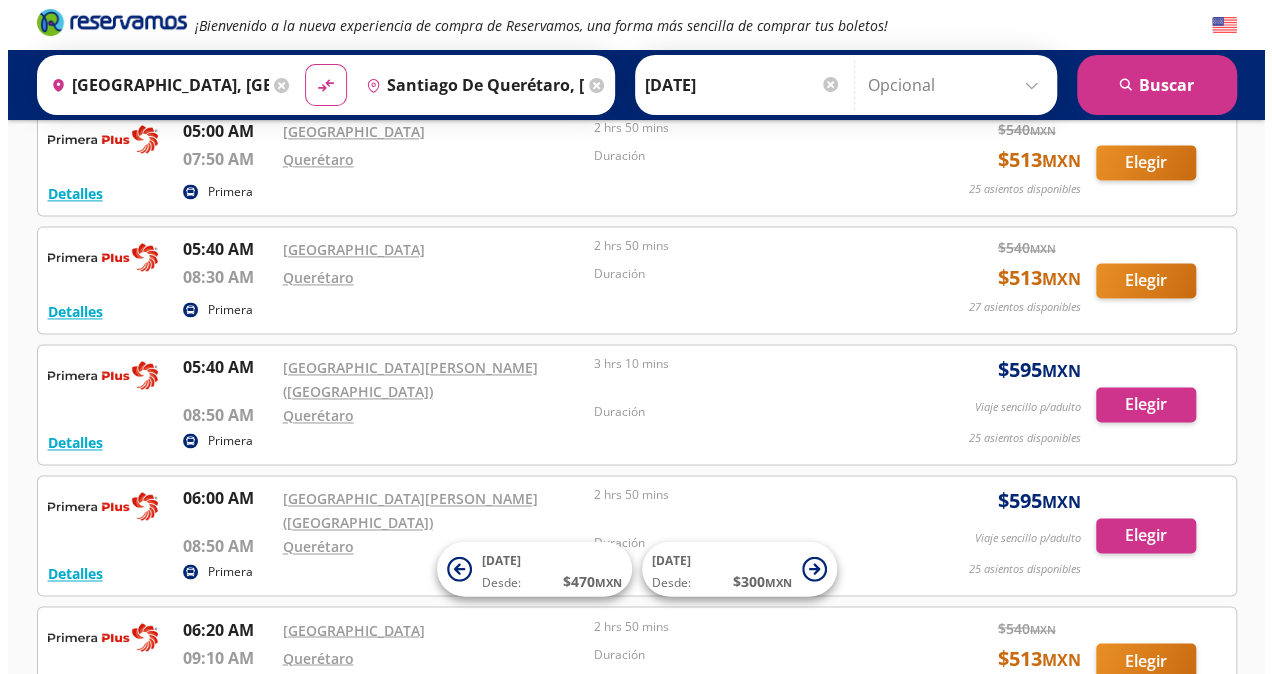 scroll, scrollTop: 1700, scrollLeft: 0, axis: vertical 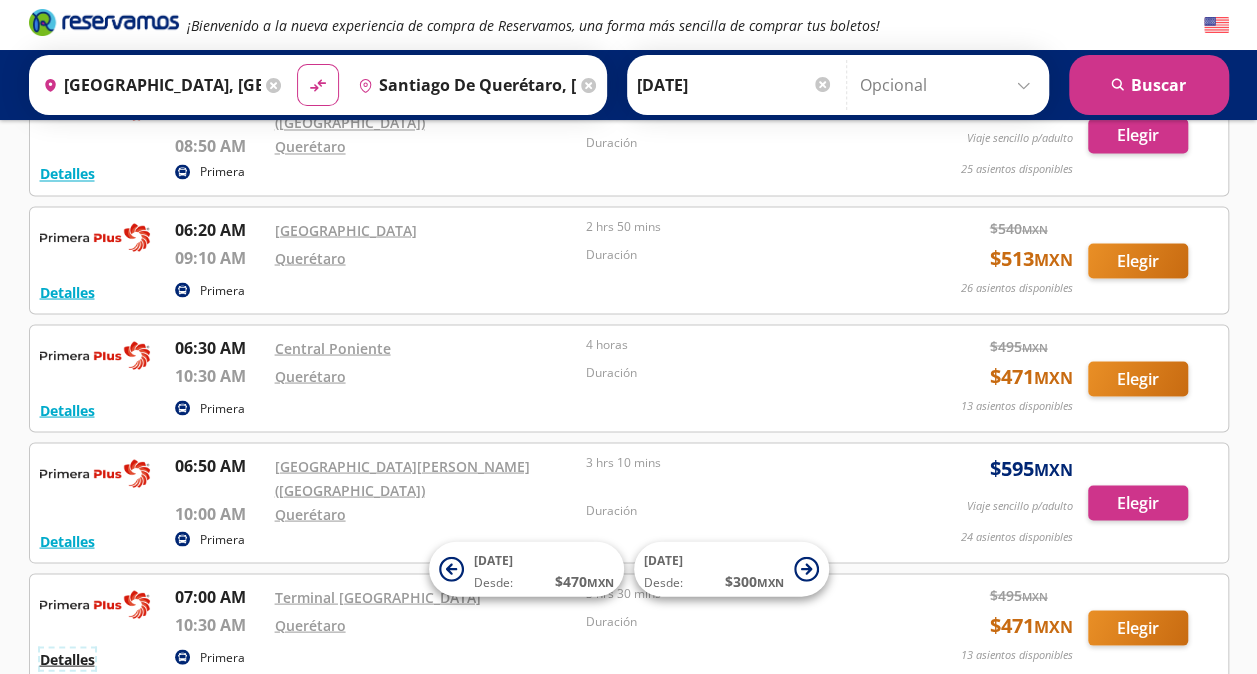 click on "Detalles" at bounding box center (67, 658) 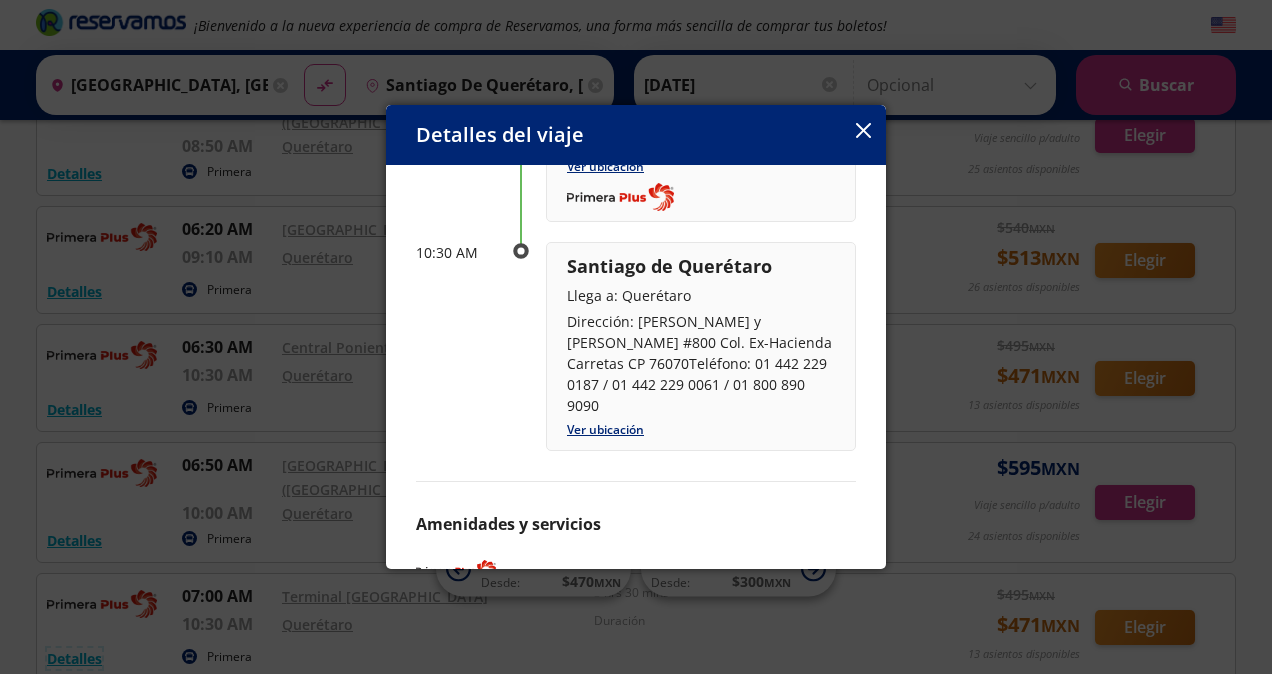 scroll, scrollTop: 300, scrollLeft: 0, axis: vertical 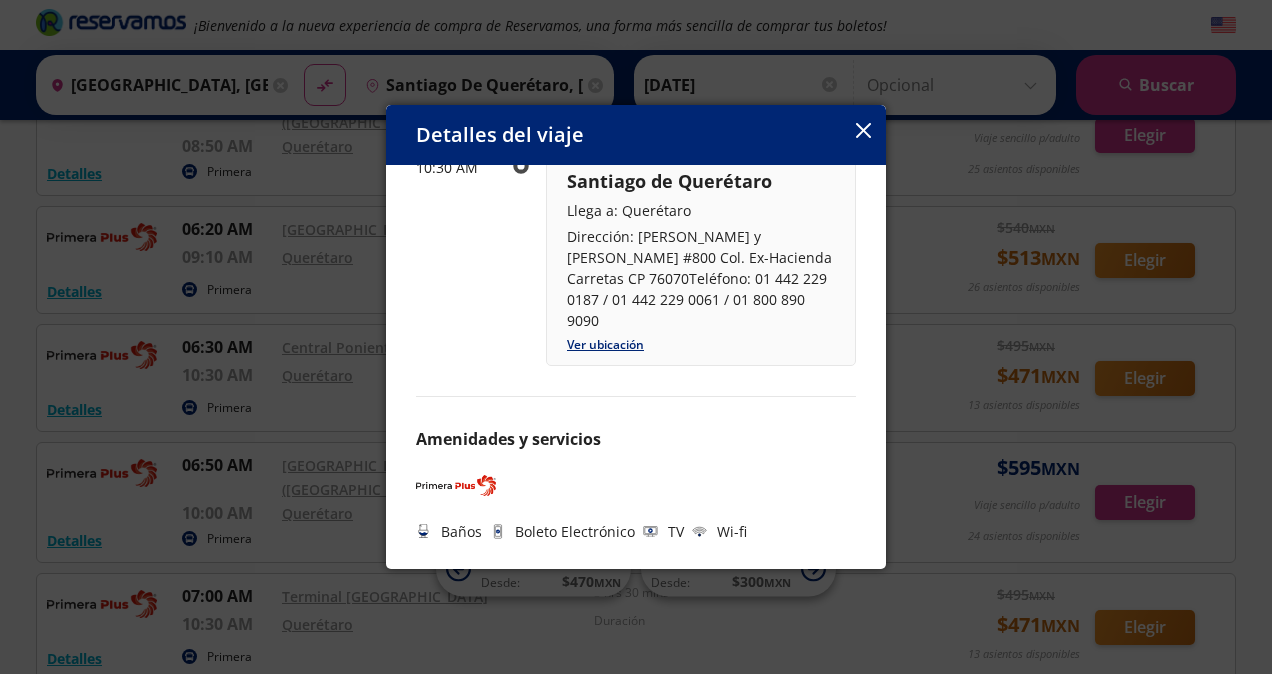click 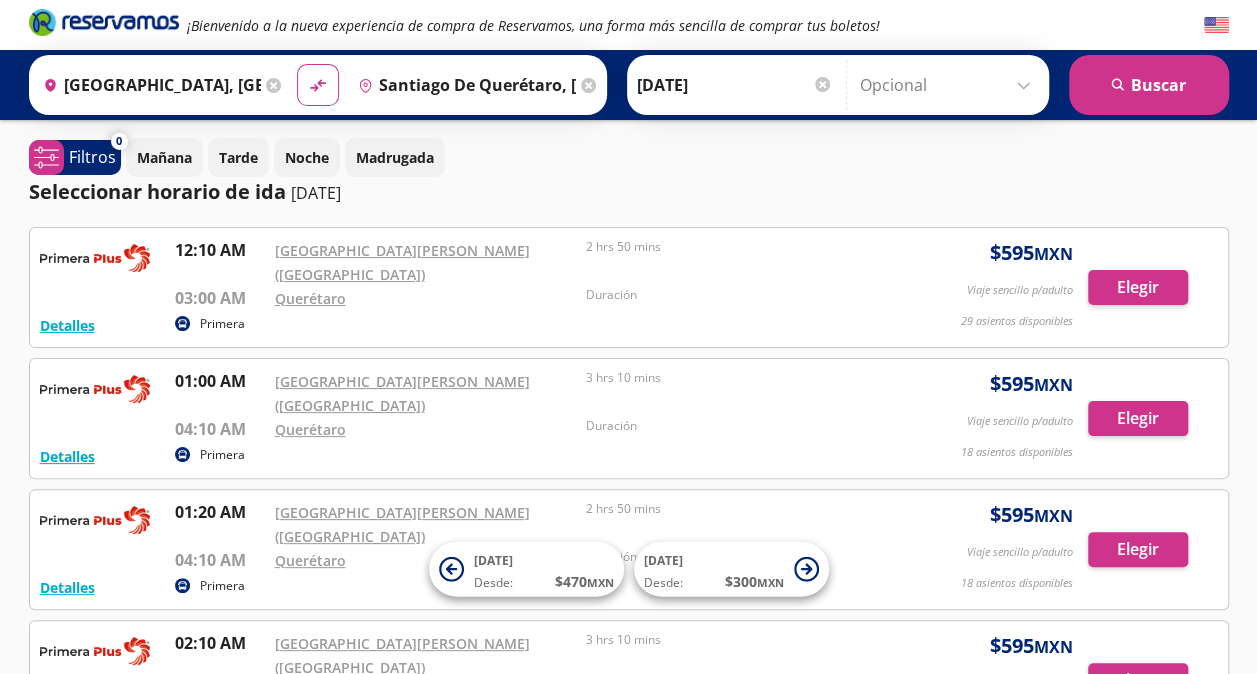 scroll, scrollTop: 0, scrollLeft: 0, axis: both 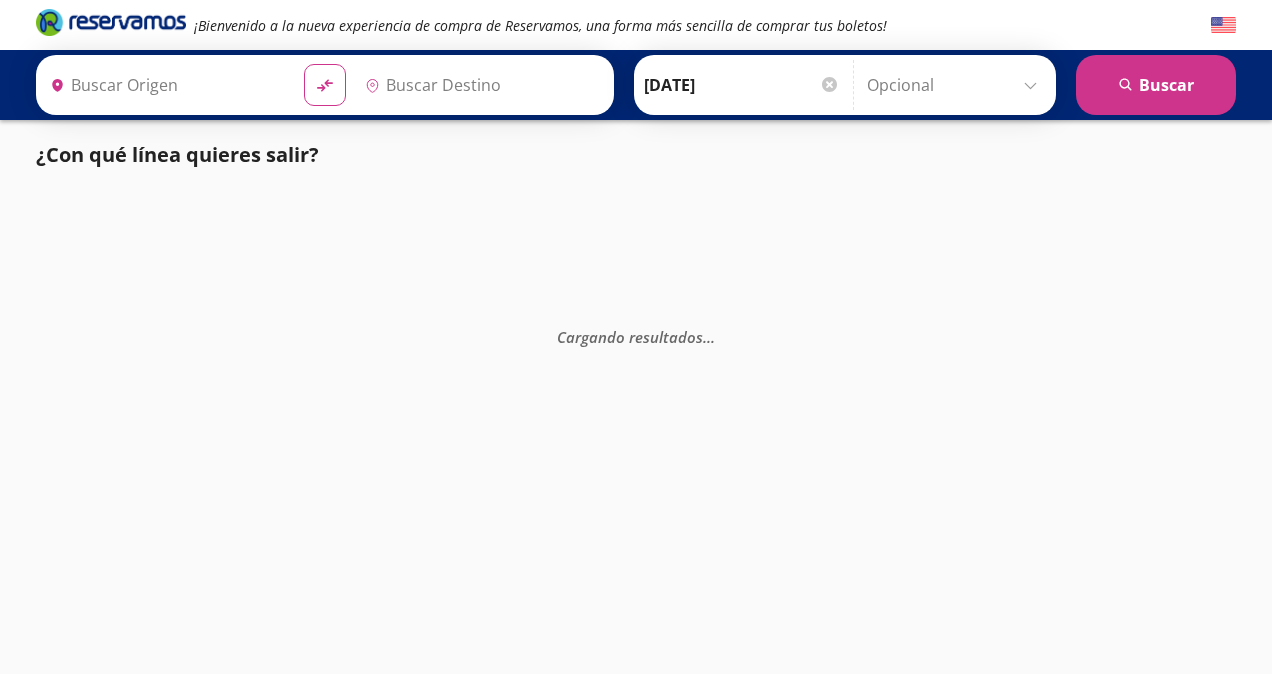type on "[GEOGRAPHIC_DATA], [GEOGRAPHIC_DATA]" 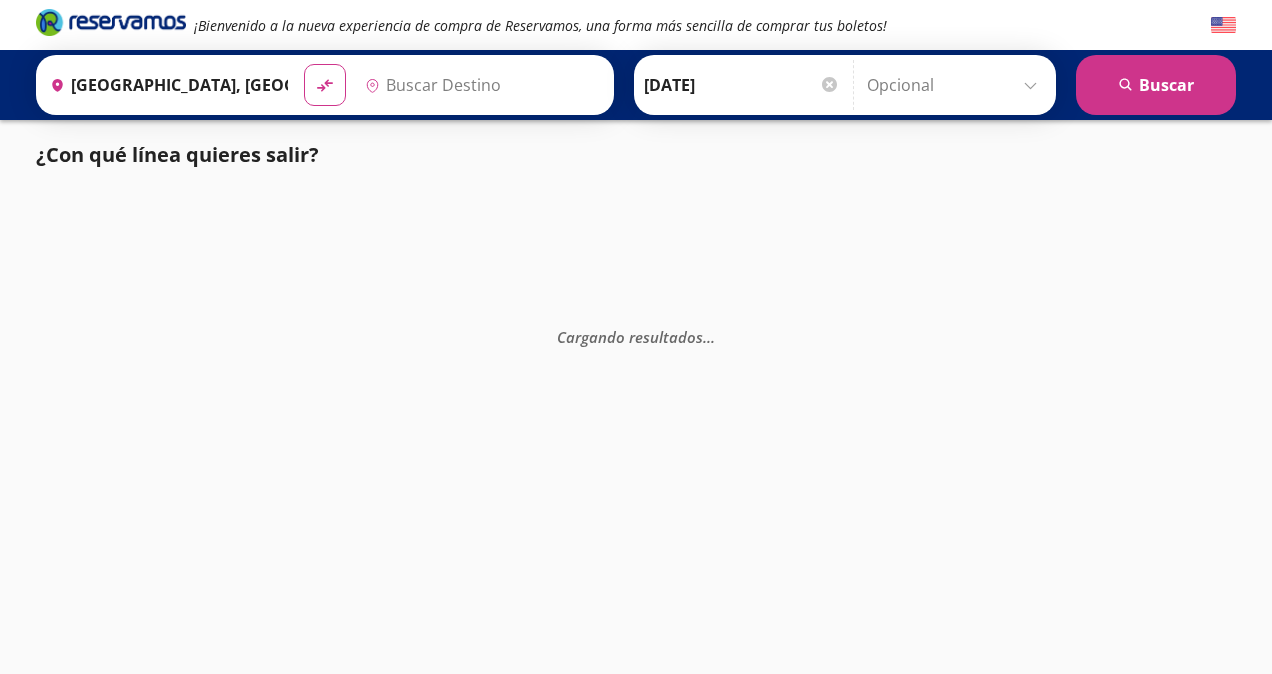 type on "Ezequiel Montes, Querétaro" 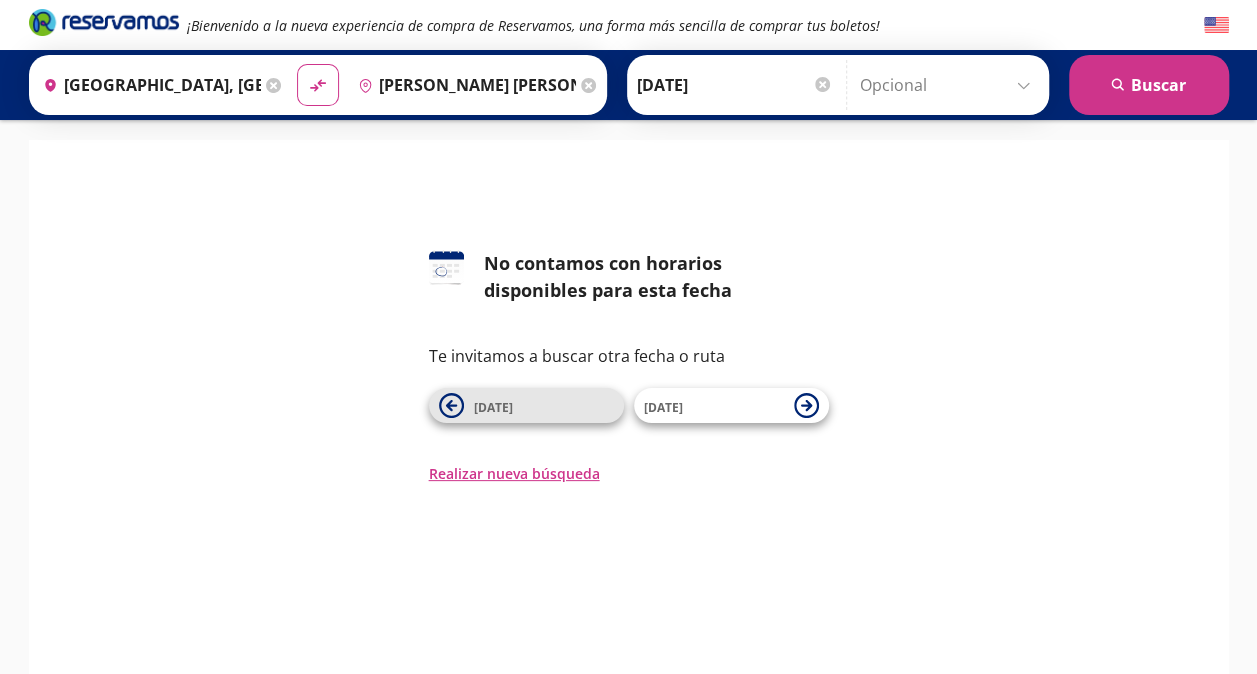 click on "[DATE]" at bounding box center [493, 407] 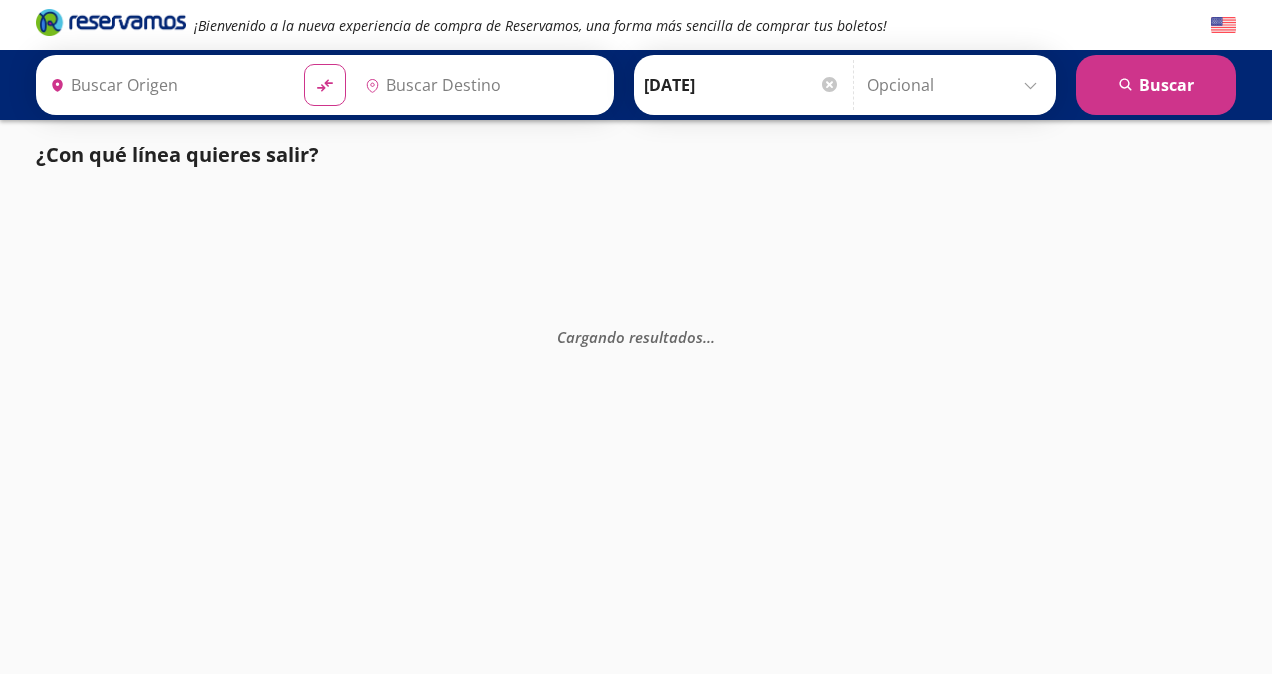 type on "Ezequiel Montes, Querétaro" 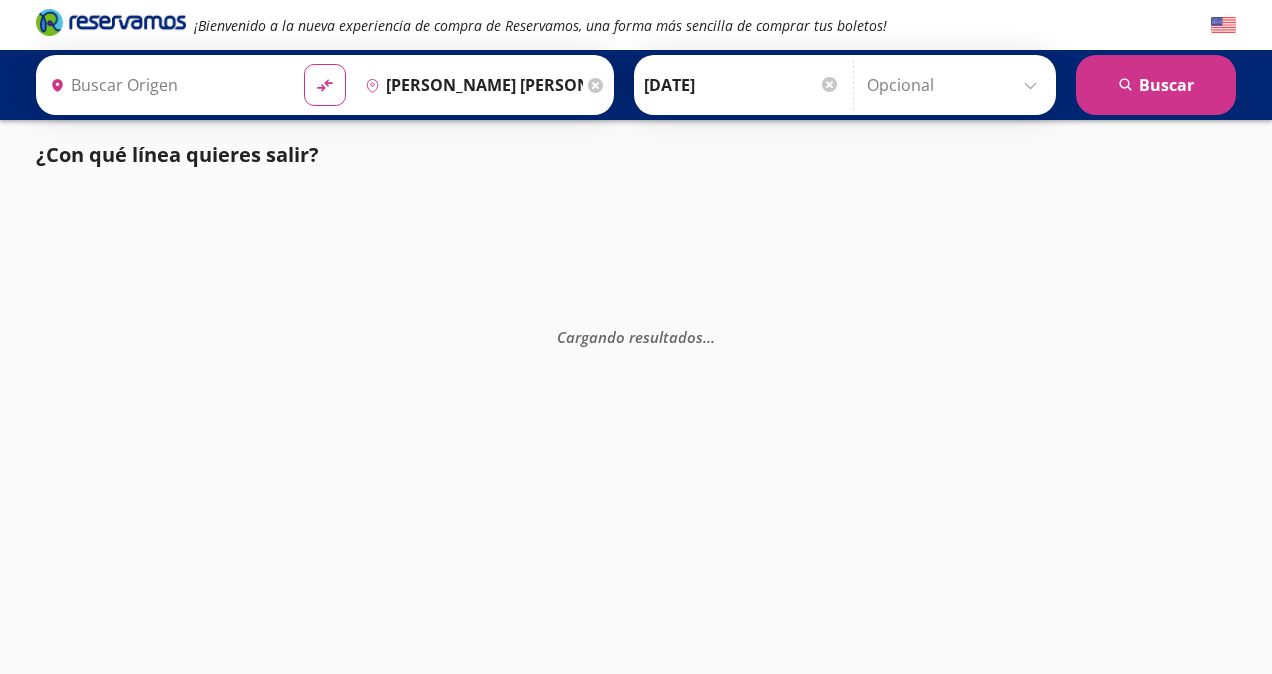 type on "[GEOGRAPHIC_DATA], [GEOGRAPHIC_DATA]" 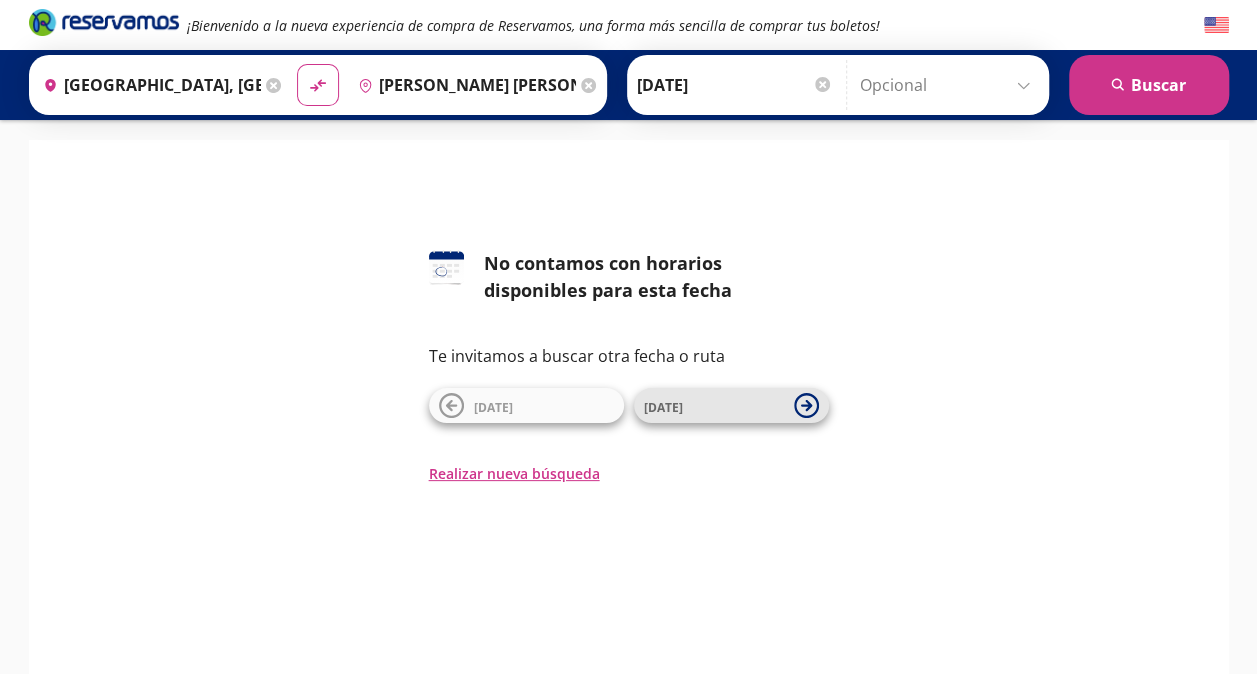 click on "12 Jul" at bounding box center [714, 406] 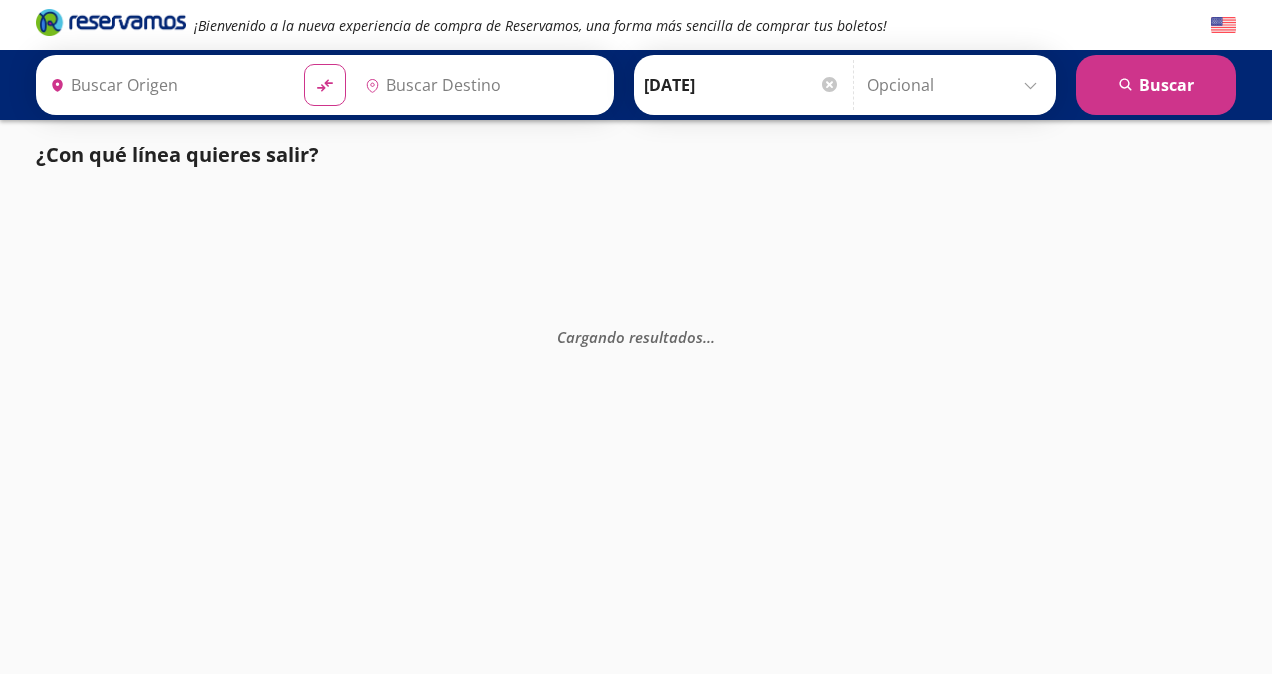type on "Ezequiel Montes, Querétaro" 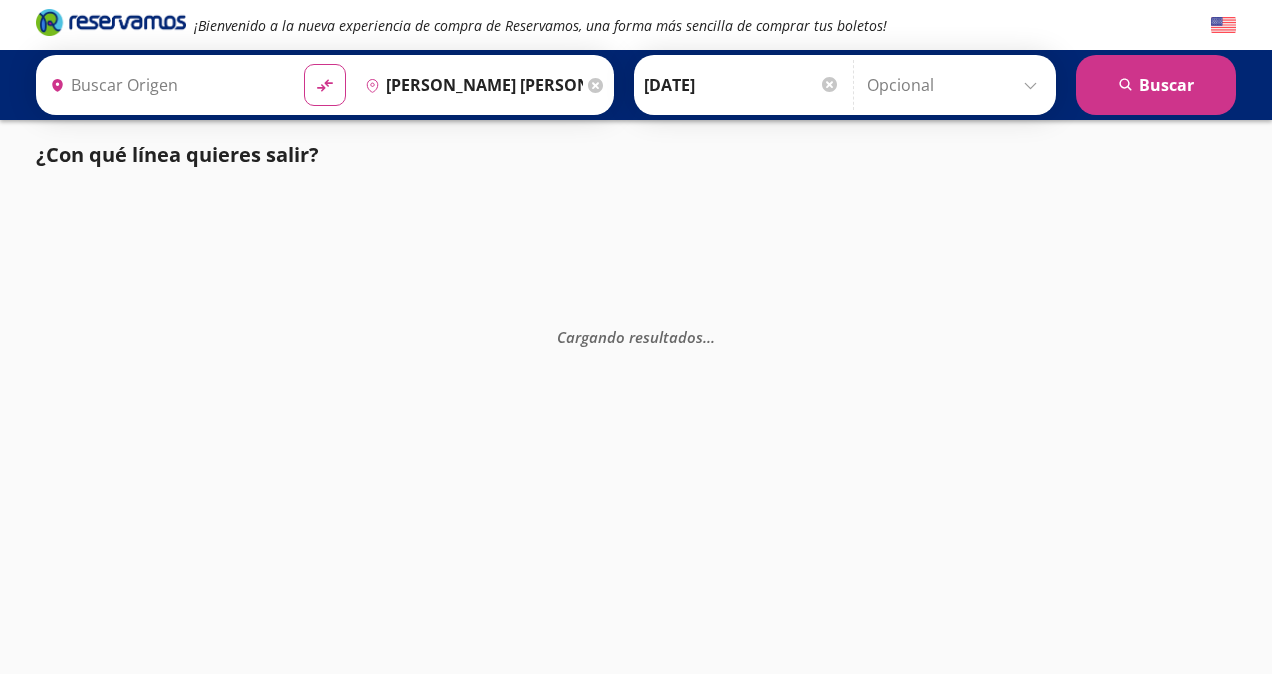 type on "[GEOGRAPHIC_DATA], [GEOGRAPHIC_DATA]" 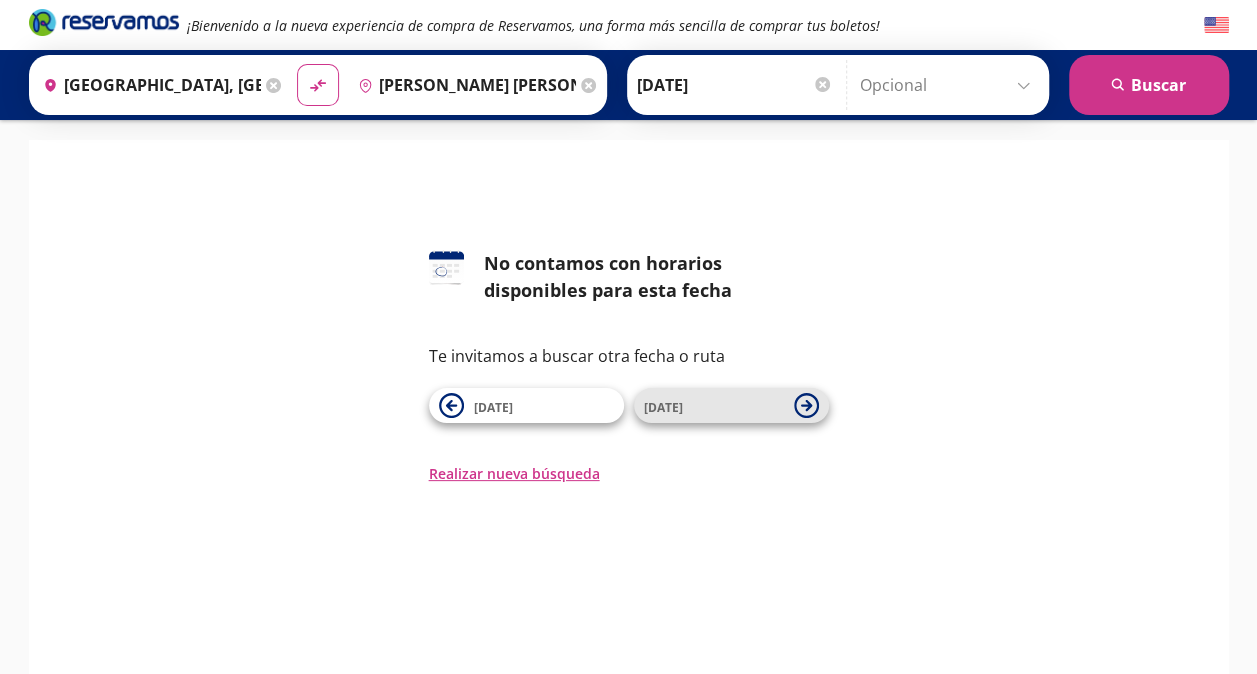 click on "[DATE]" at bounding box center [714, 406] 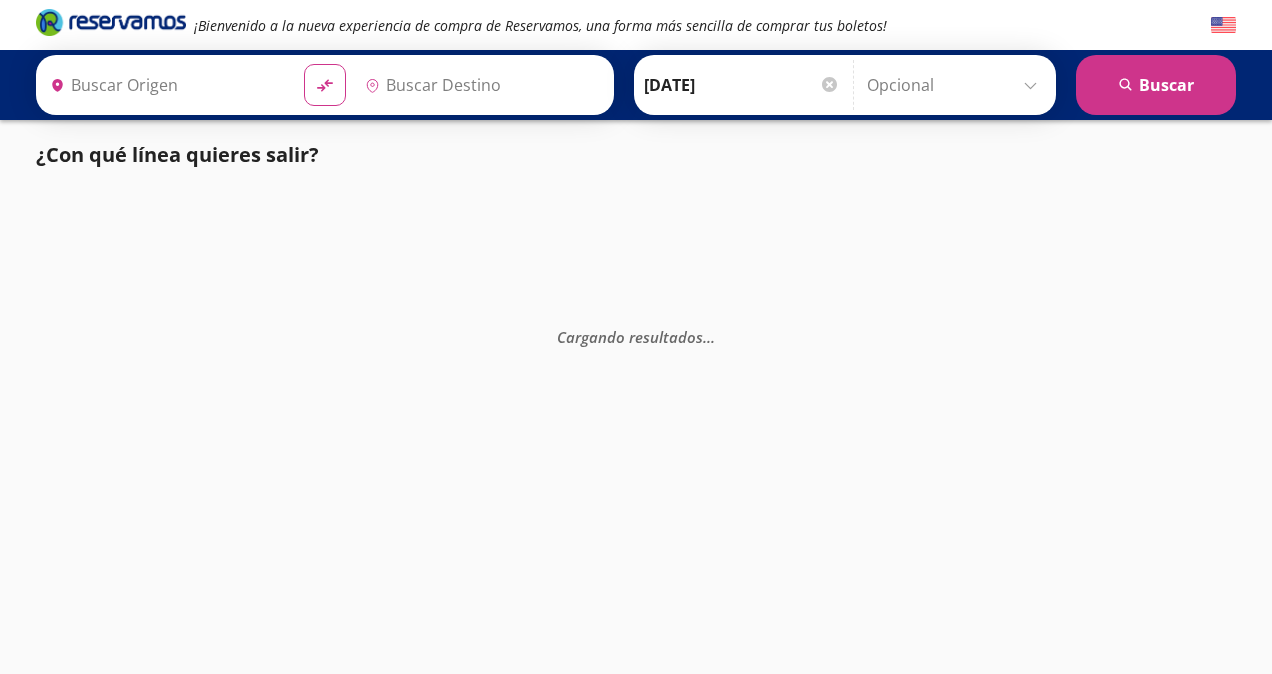 type on "[GEOGRAPHIC_DATA], [GEOGRAPHIC_DATA]" 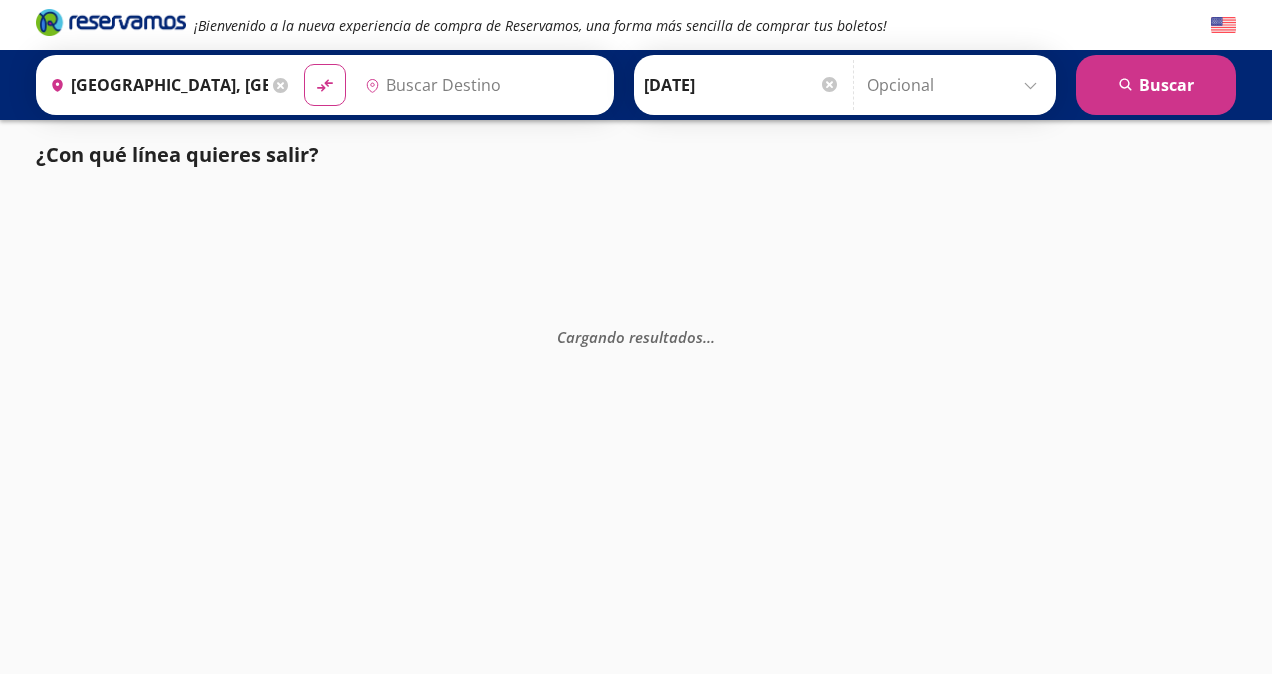 type on "Ezequiel Montes, Querétaro" 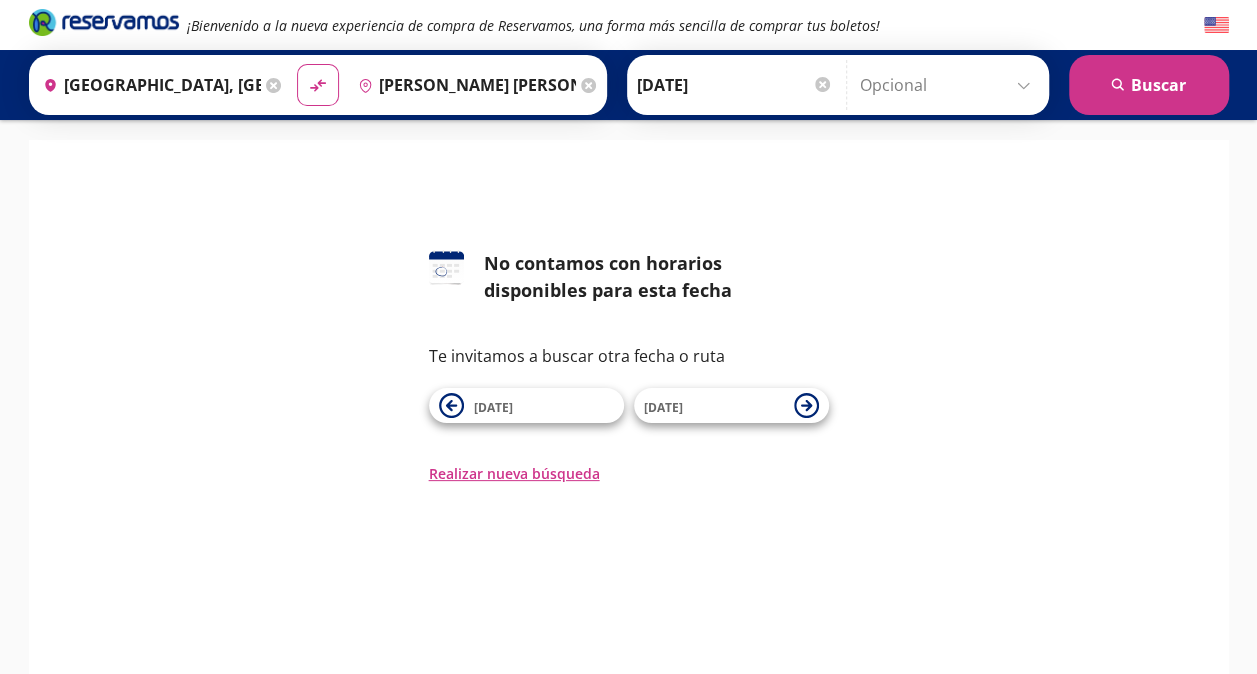 click on "14 Jul" at bounding box center [714, 406] 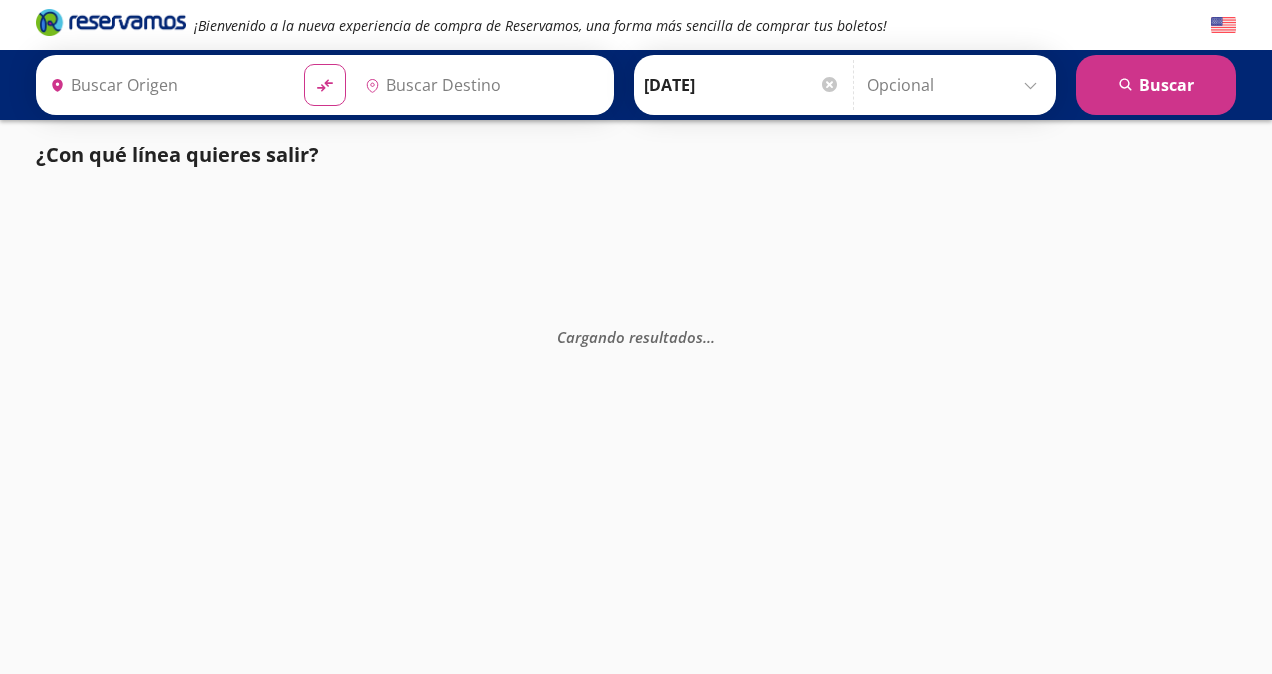 type on "[GEOGRAPHIC_DATA], [GEOGRAPHIC_DATA]" 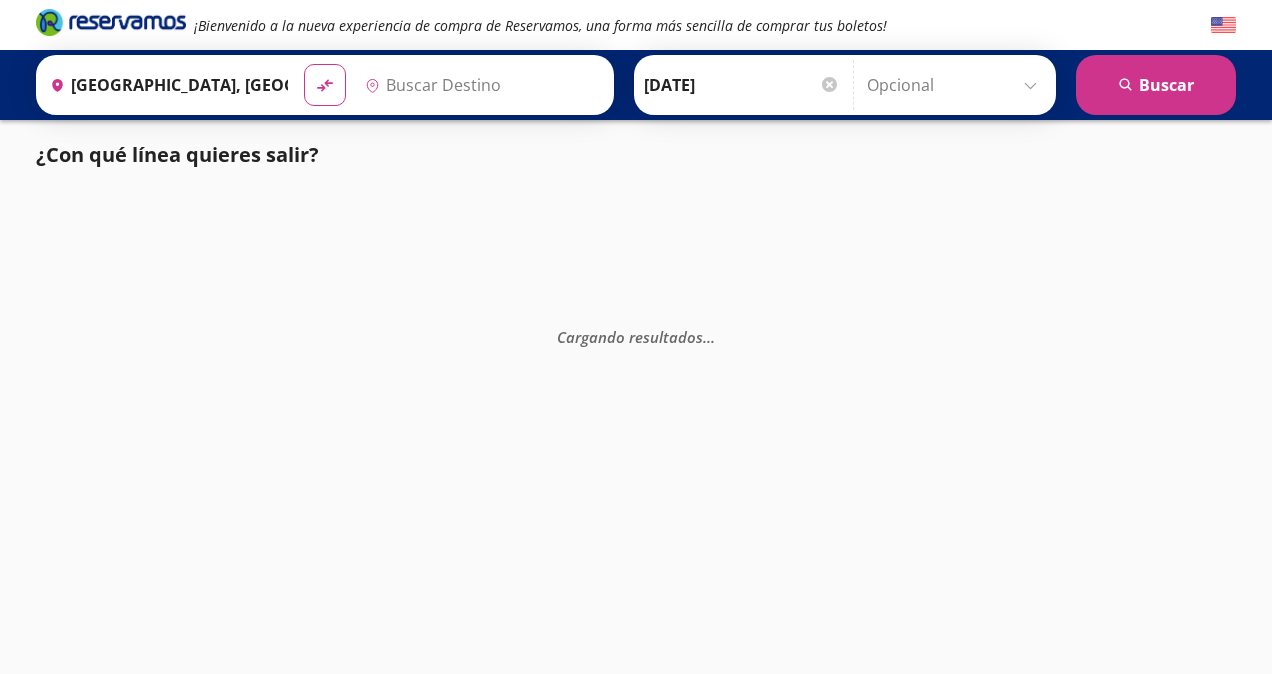 type on "Ezequiel Montes, Querétaro" 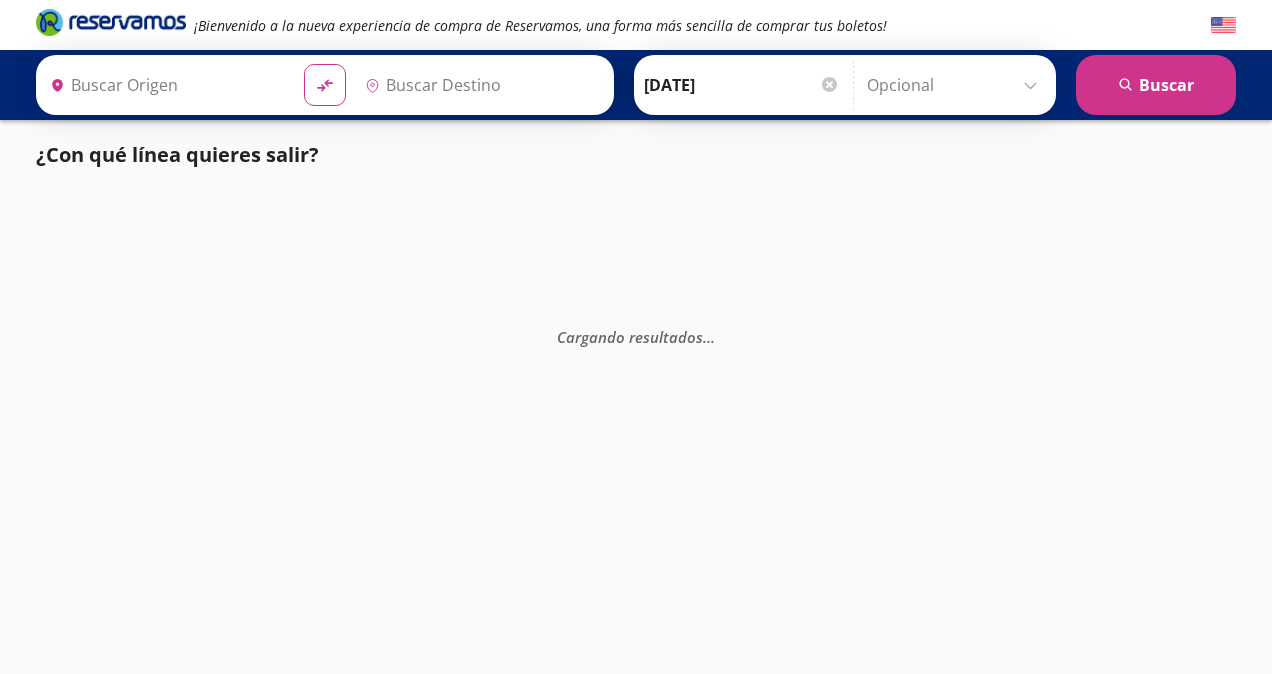 type on "[GEOGRAPHIC_DATA], [GEOGRAPHIC_DATA]" 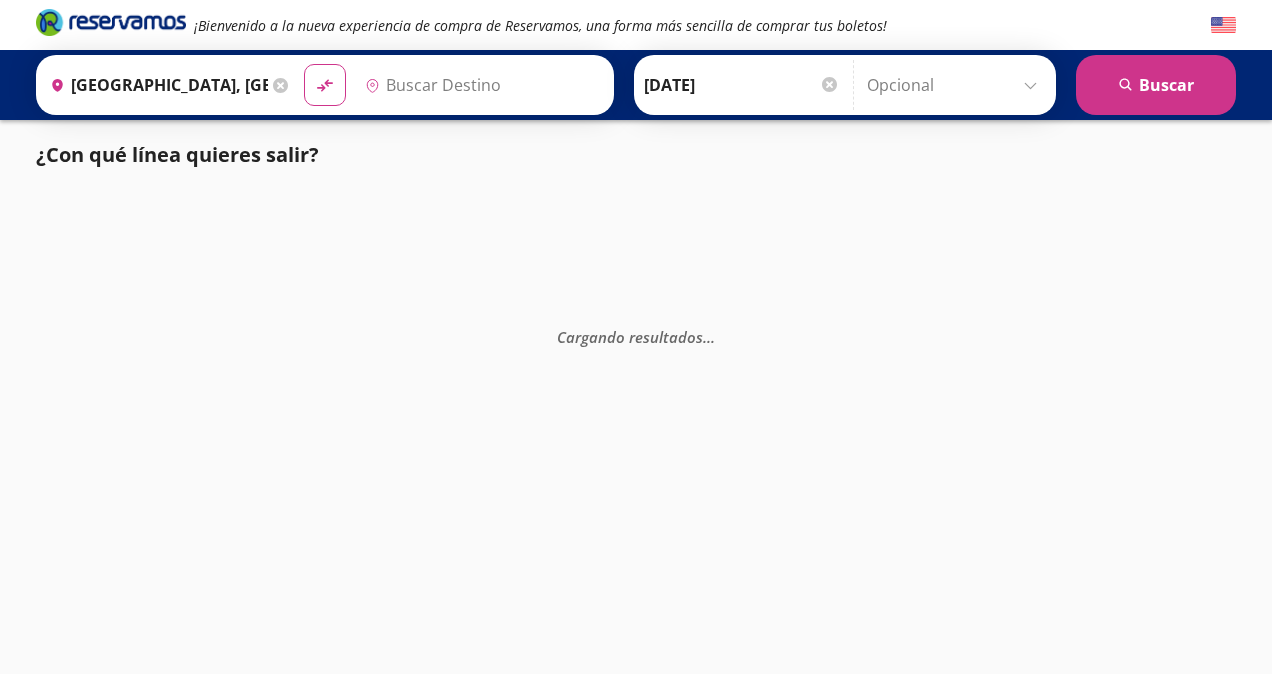 type on "Ezequiel Montes, Querétaro" 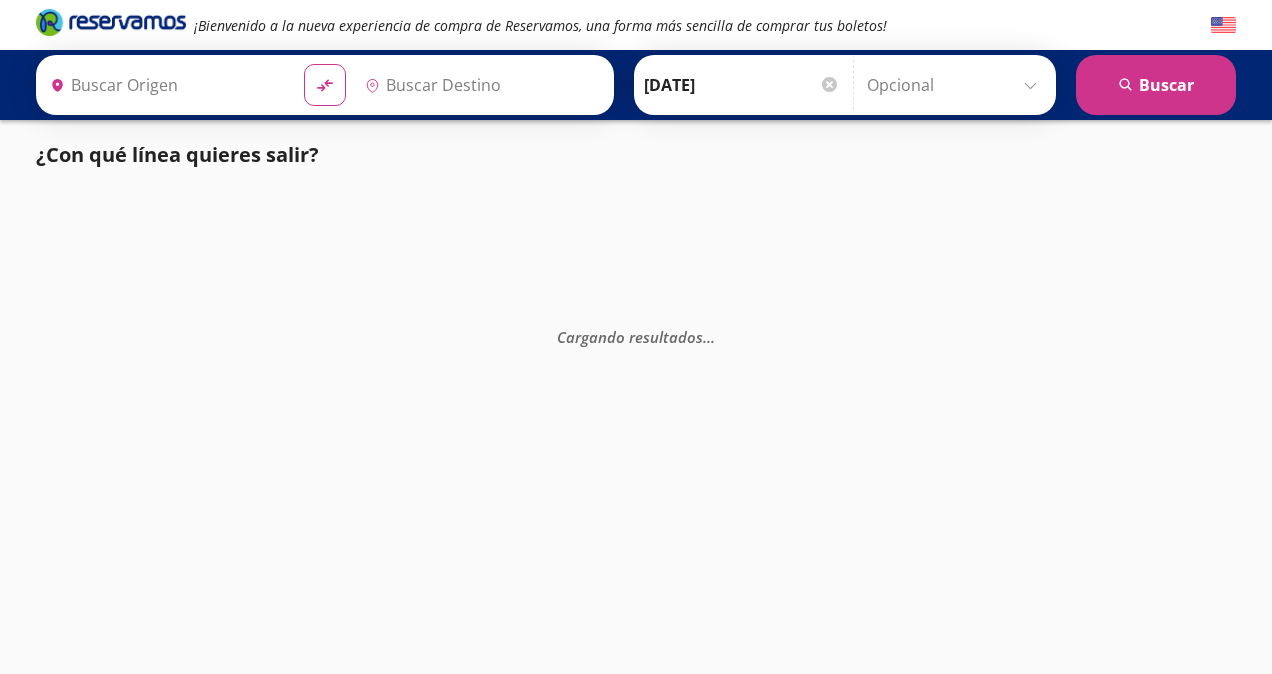 type on "[GEOGRAPHIC_DATA], [GEOGRAPHIC_DATA]" 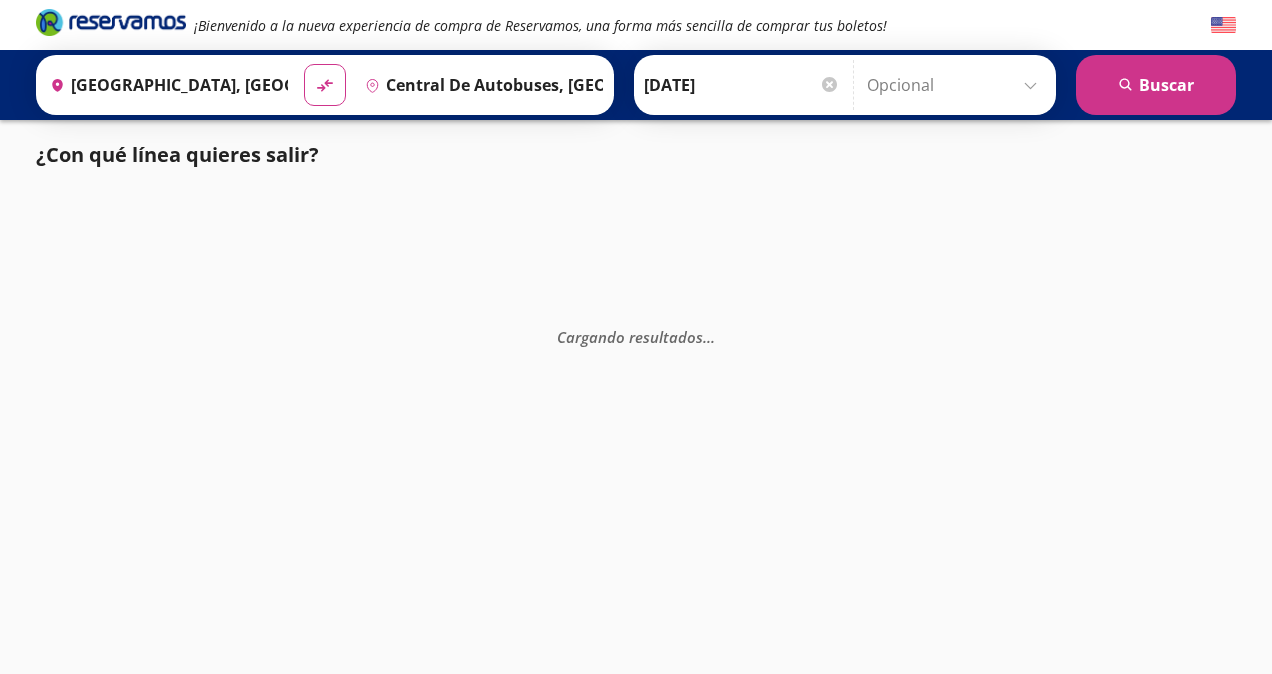 scroll, scrollTop: 0, scrollLeft: 0, axis: both 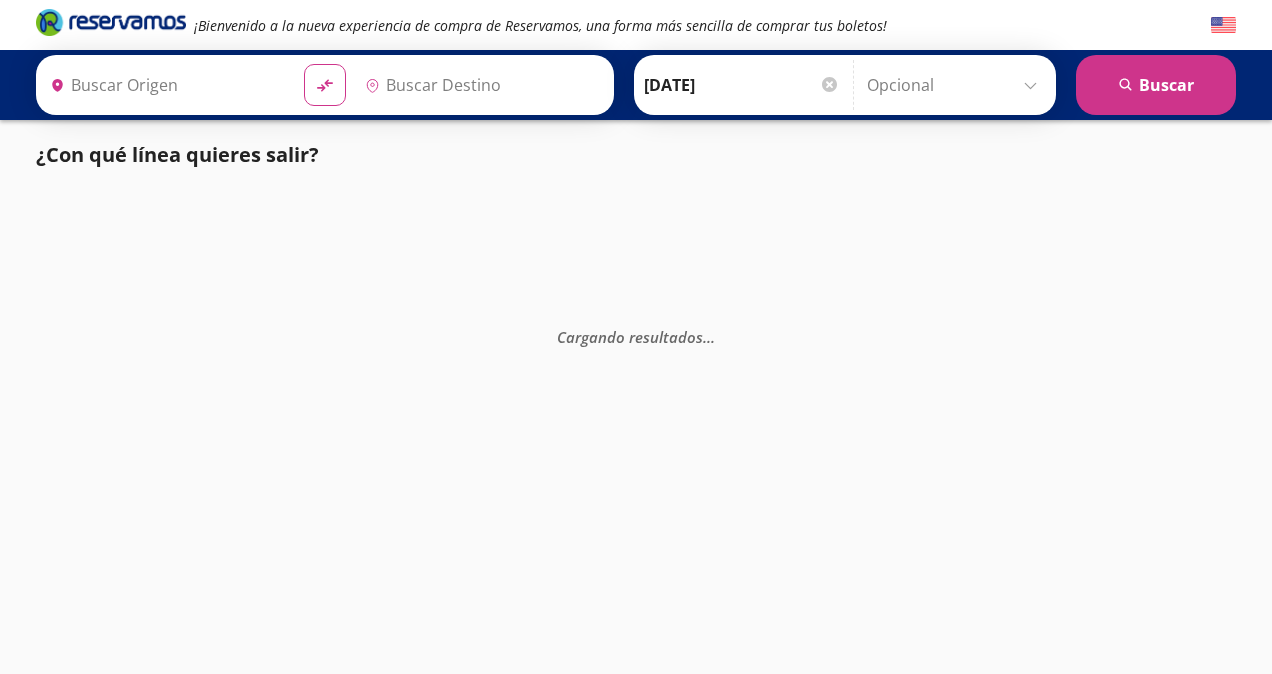 type on "[GEOGRAPHIC_DATA], [GEOGRAPHIC_DATA]" 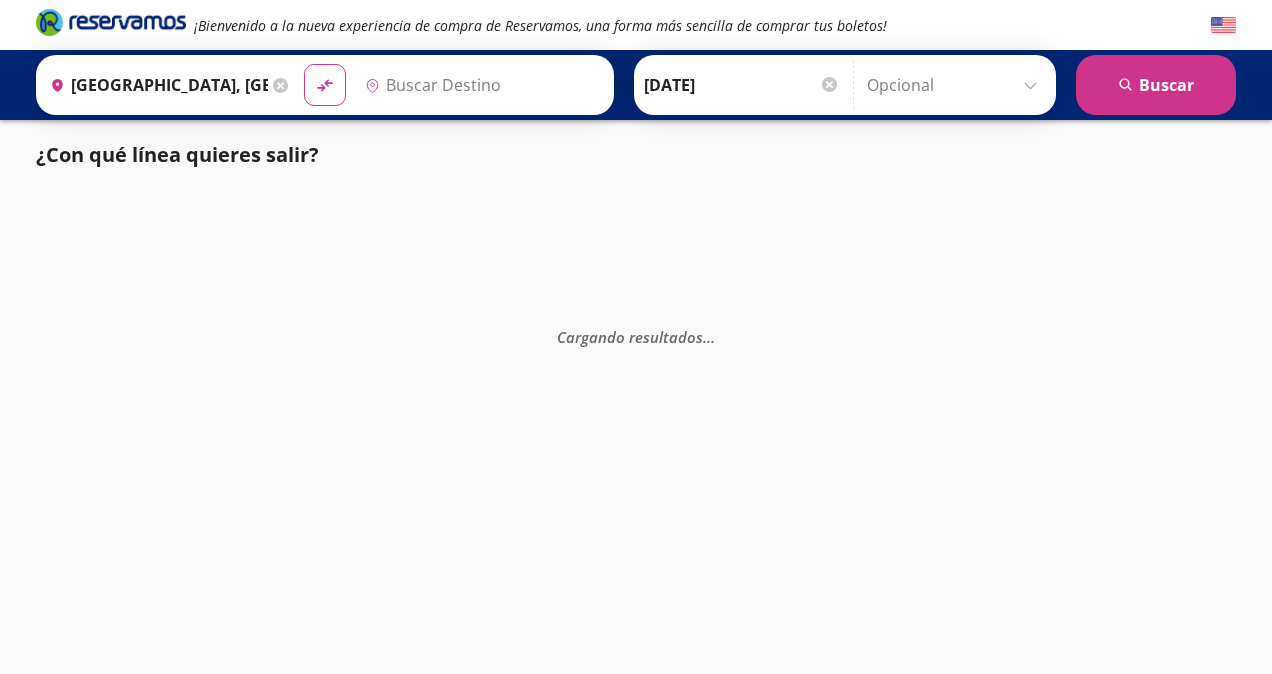type on "[PERSON_NAME] [PERSON_NAME], Querétaro" 